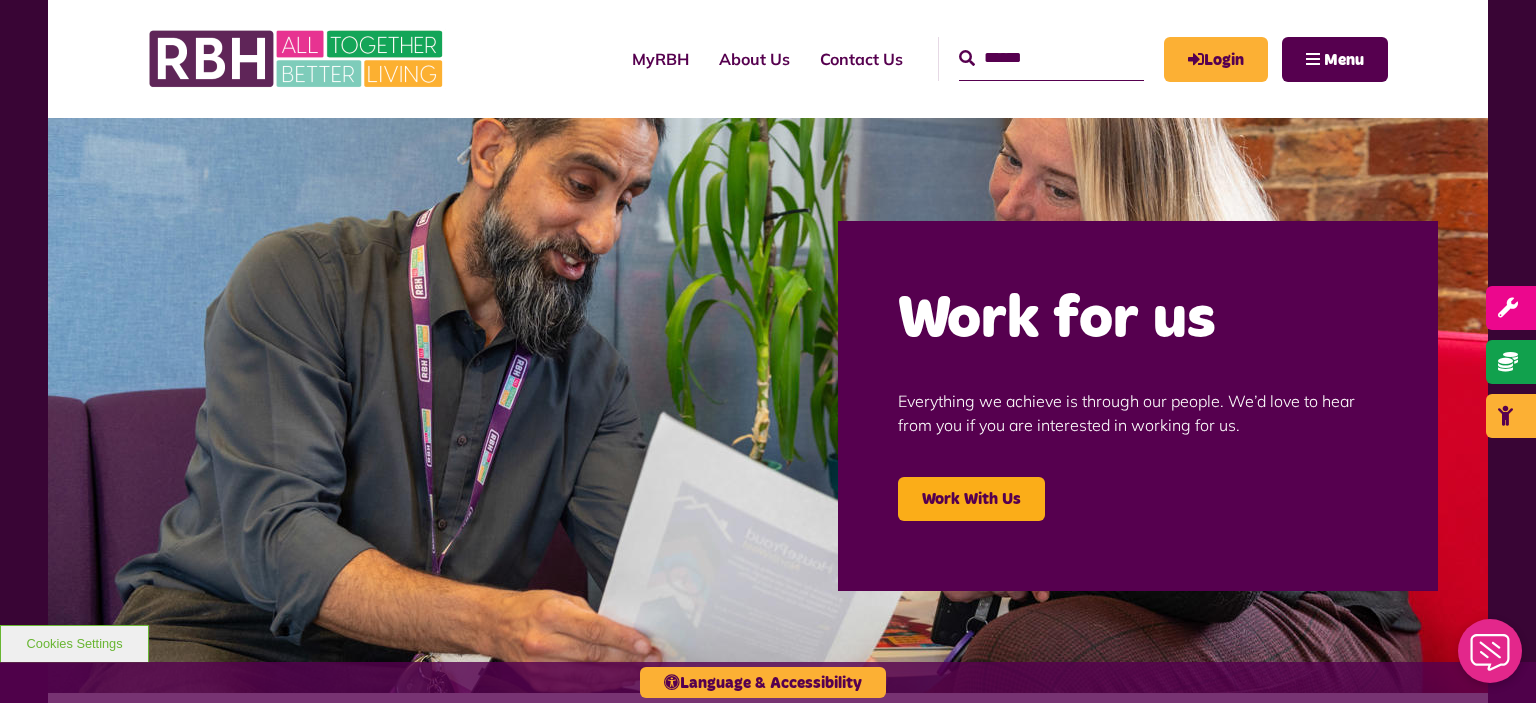 scroll, scrollTop: 0, scrollLeft: 0, axis: both 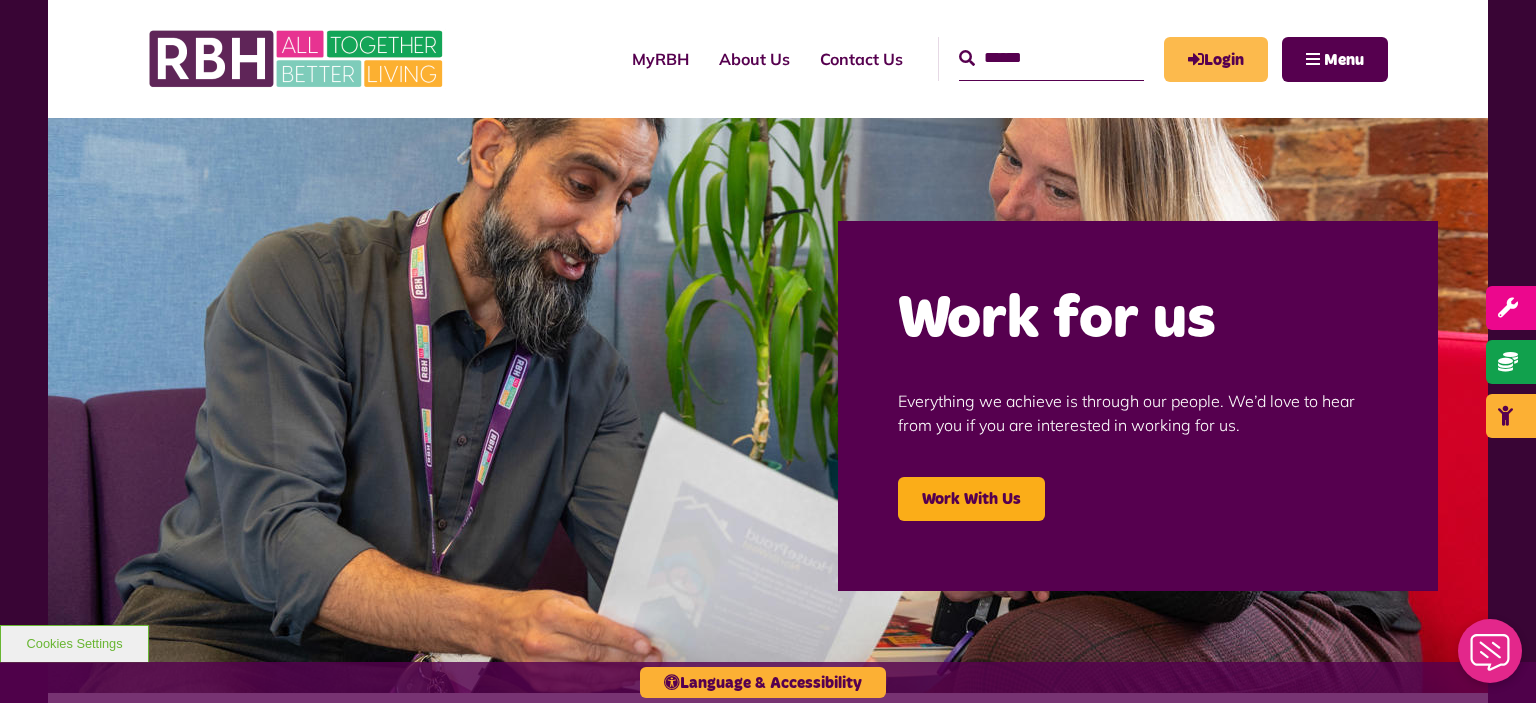 click on "Login" at bounding box center [1216, 59] 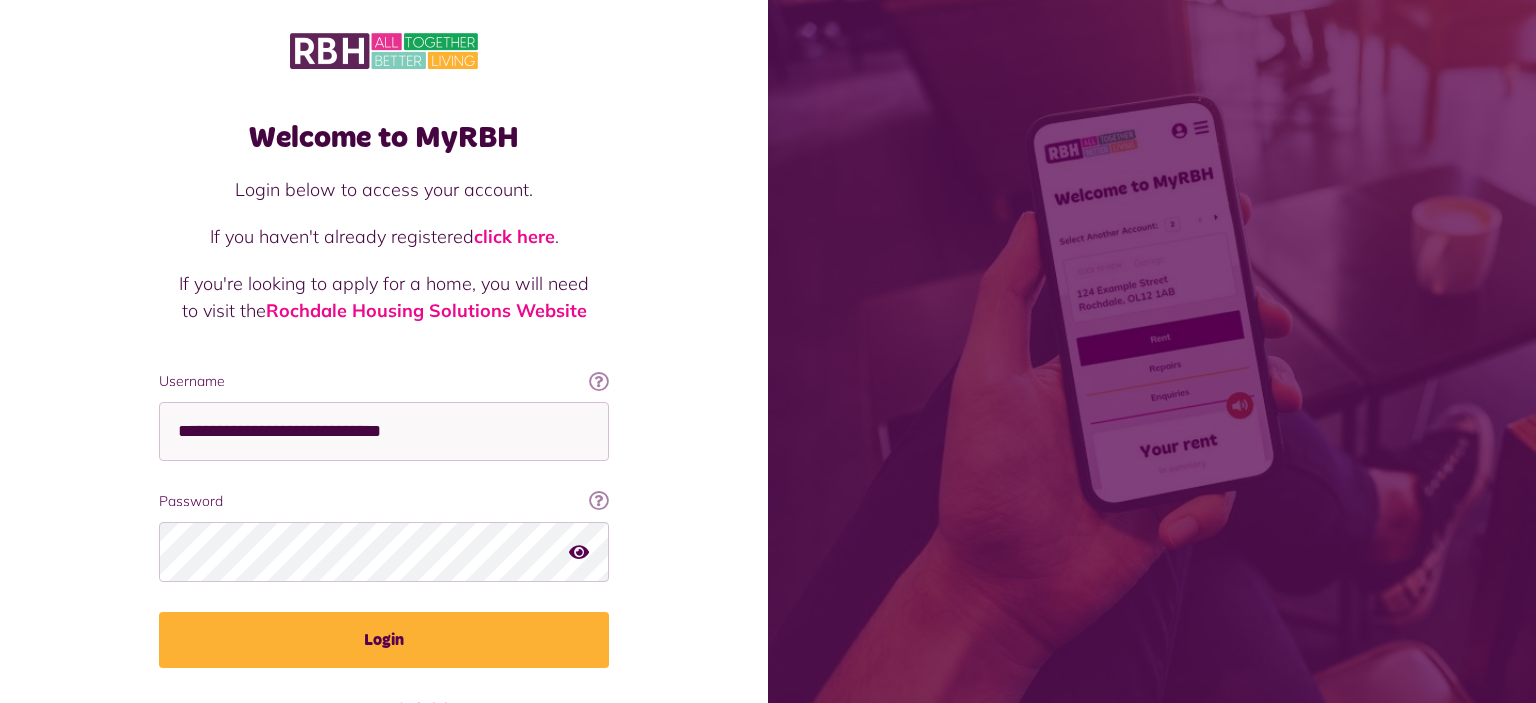 scroll, scrollTop: 0, scrollLeft: 0, axis: both 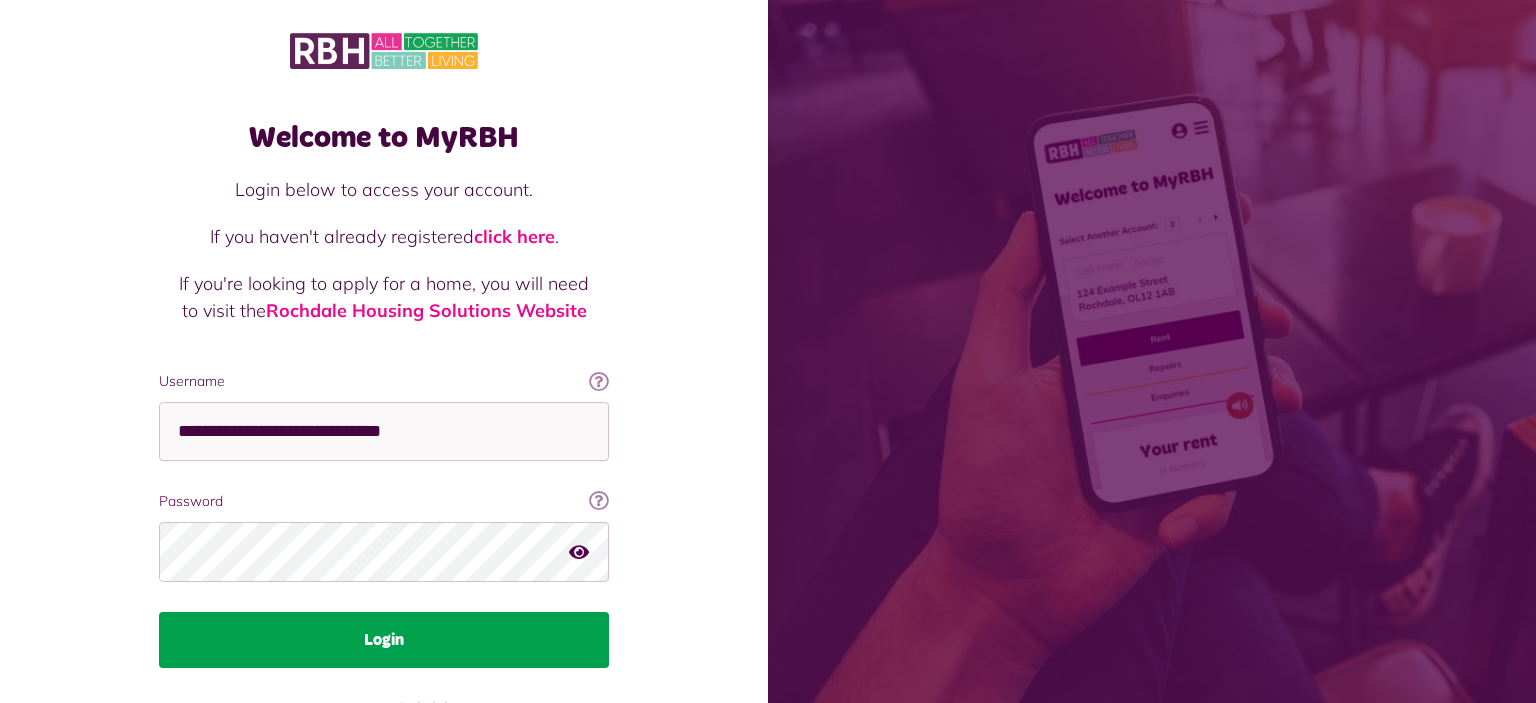 click on "Login" at bounding box center [384, 640] 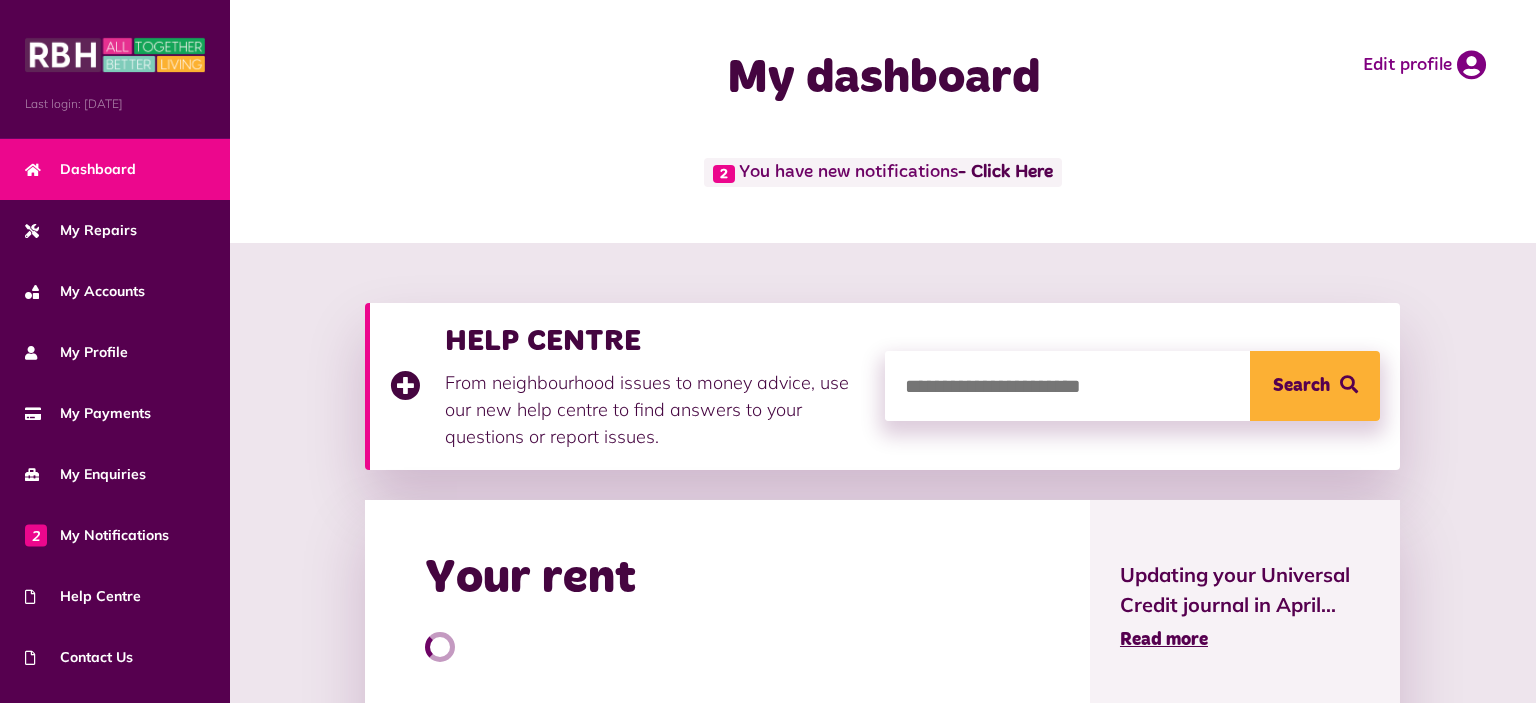 scroll, scrollTop: 0, scrollLeft: 0, axis: both 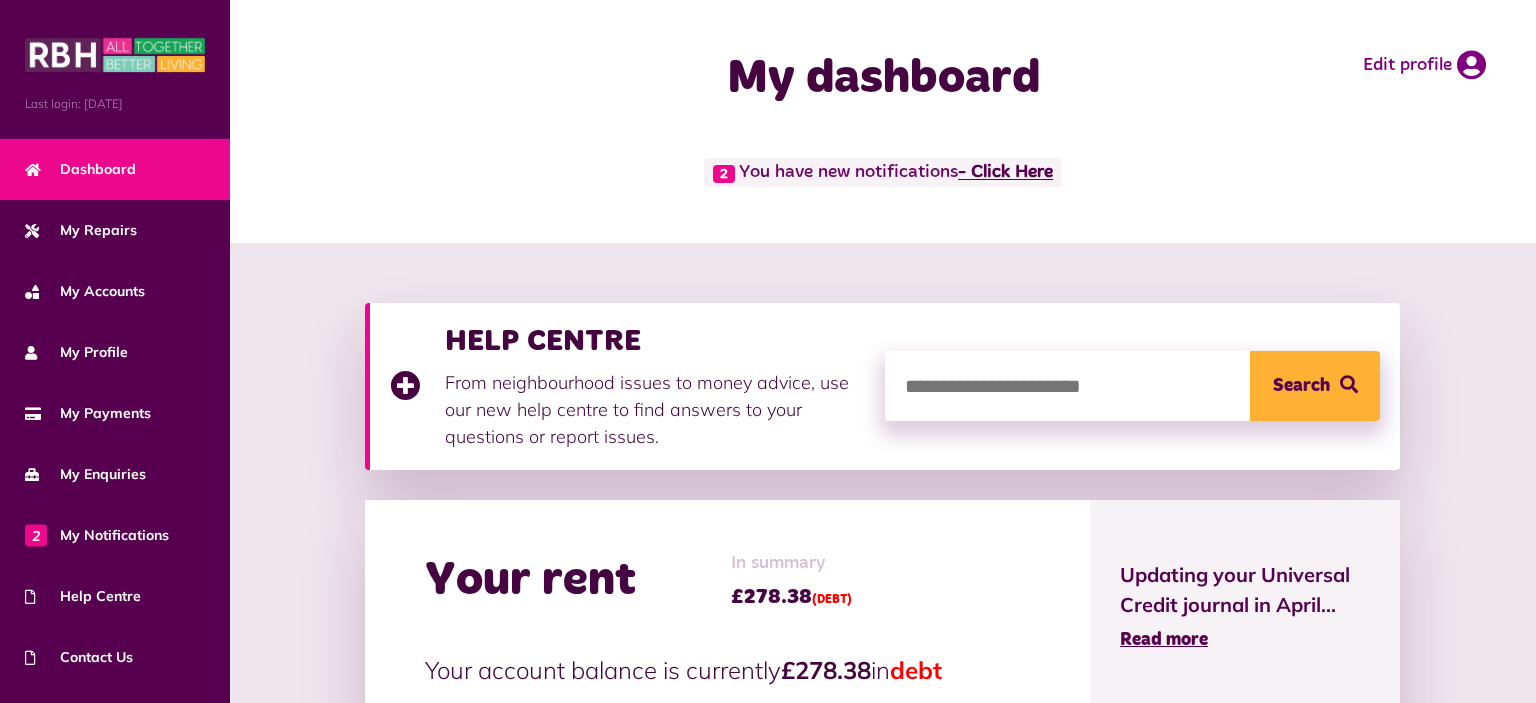 click on "- Click Here" at bounding box center [1005, 173] 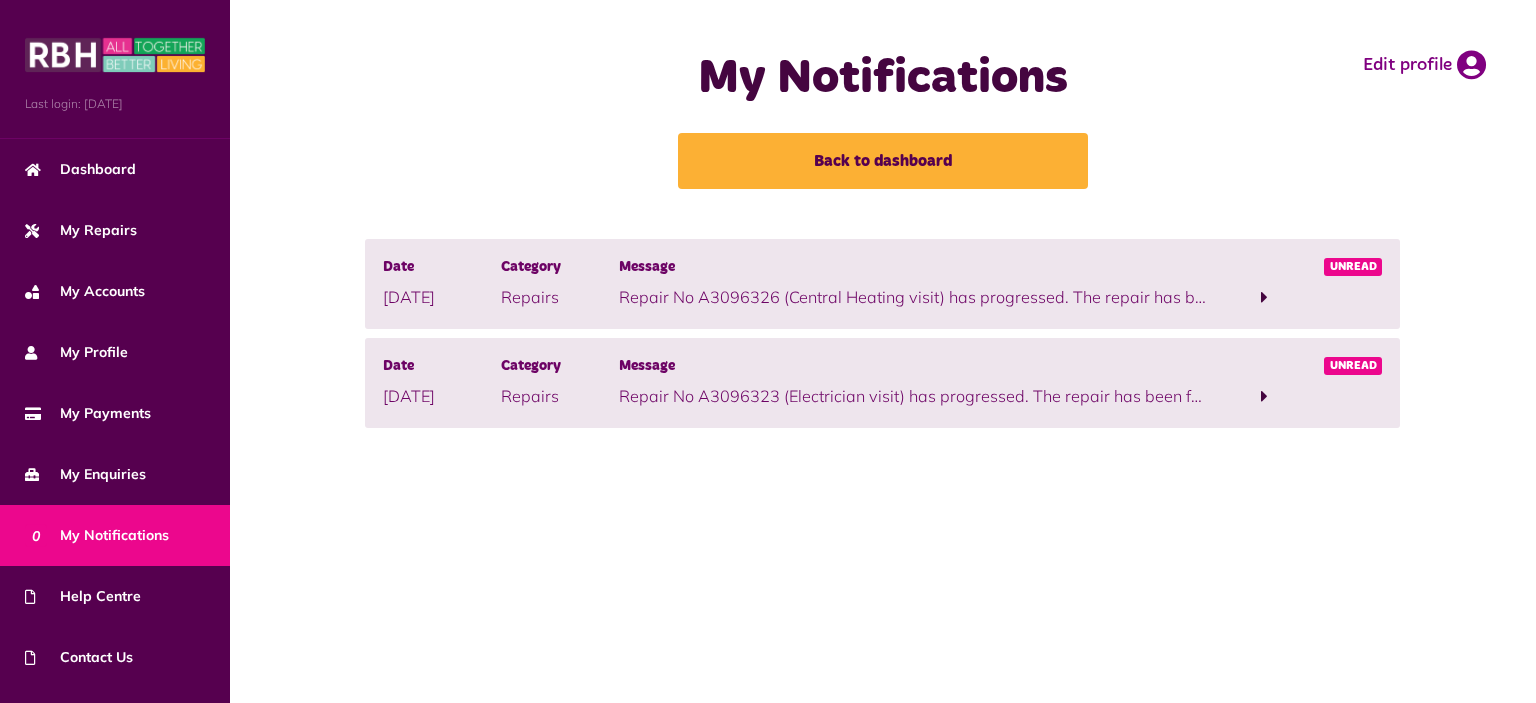 scroll, scrollTop: 0, scrollLeft: 0, axis: both 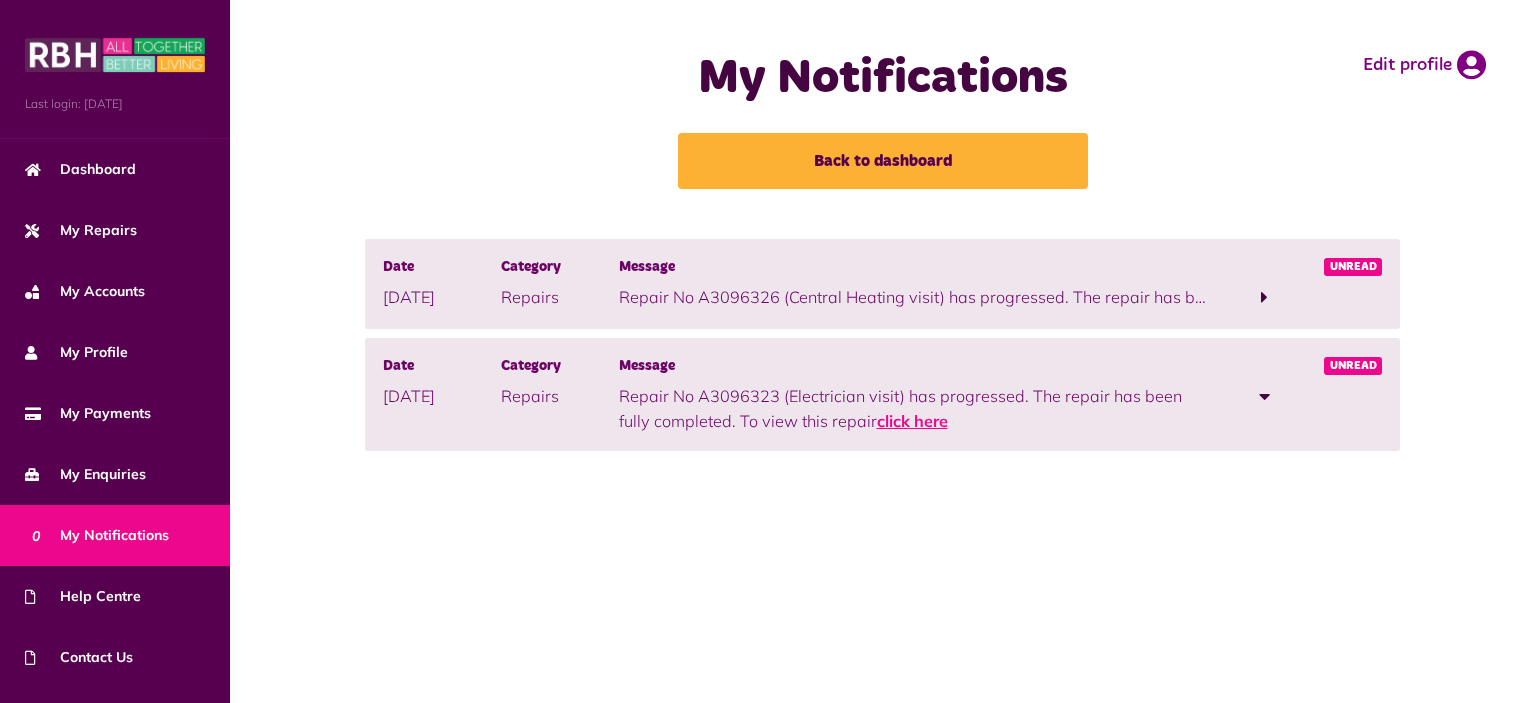 click on "click here" at bounding box center (912, 421) 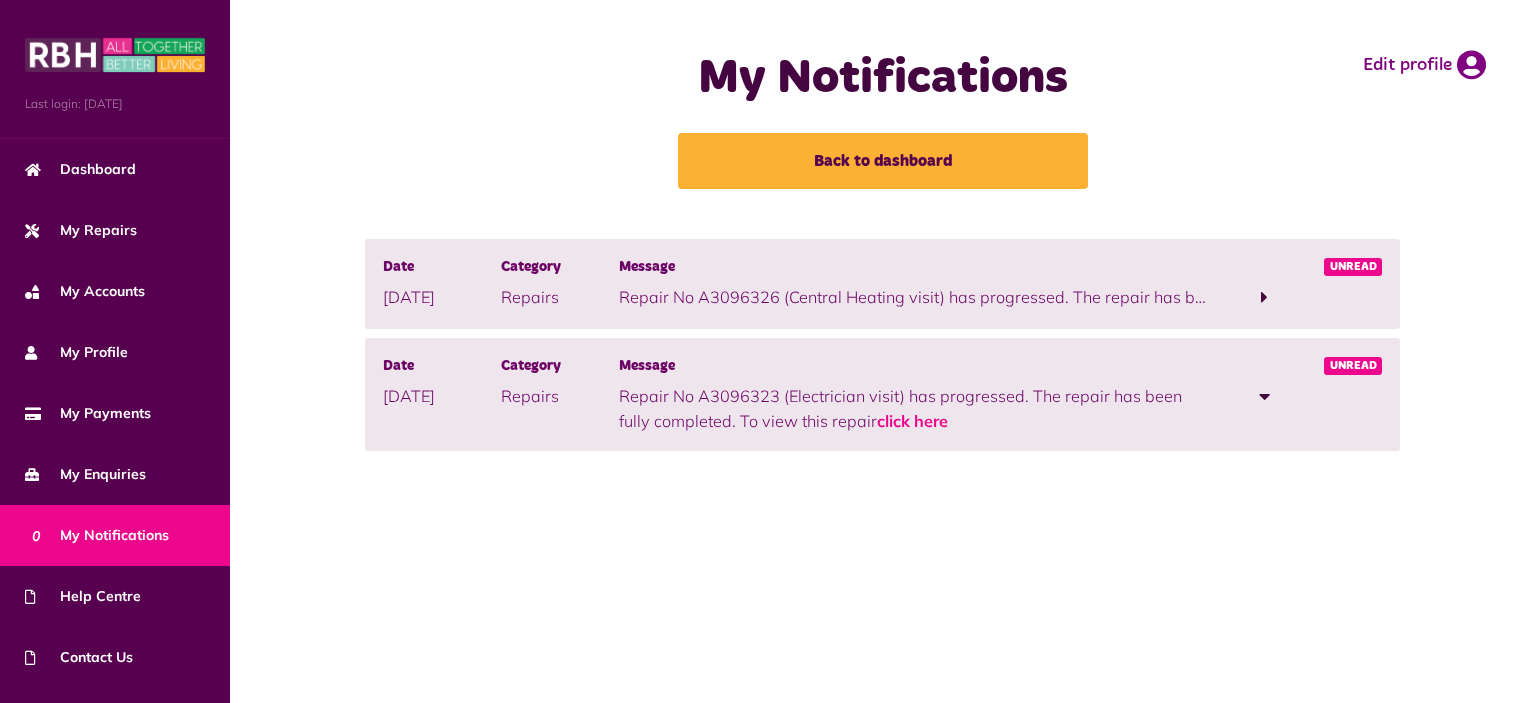 click at bounding box center (1264, 297) 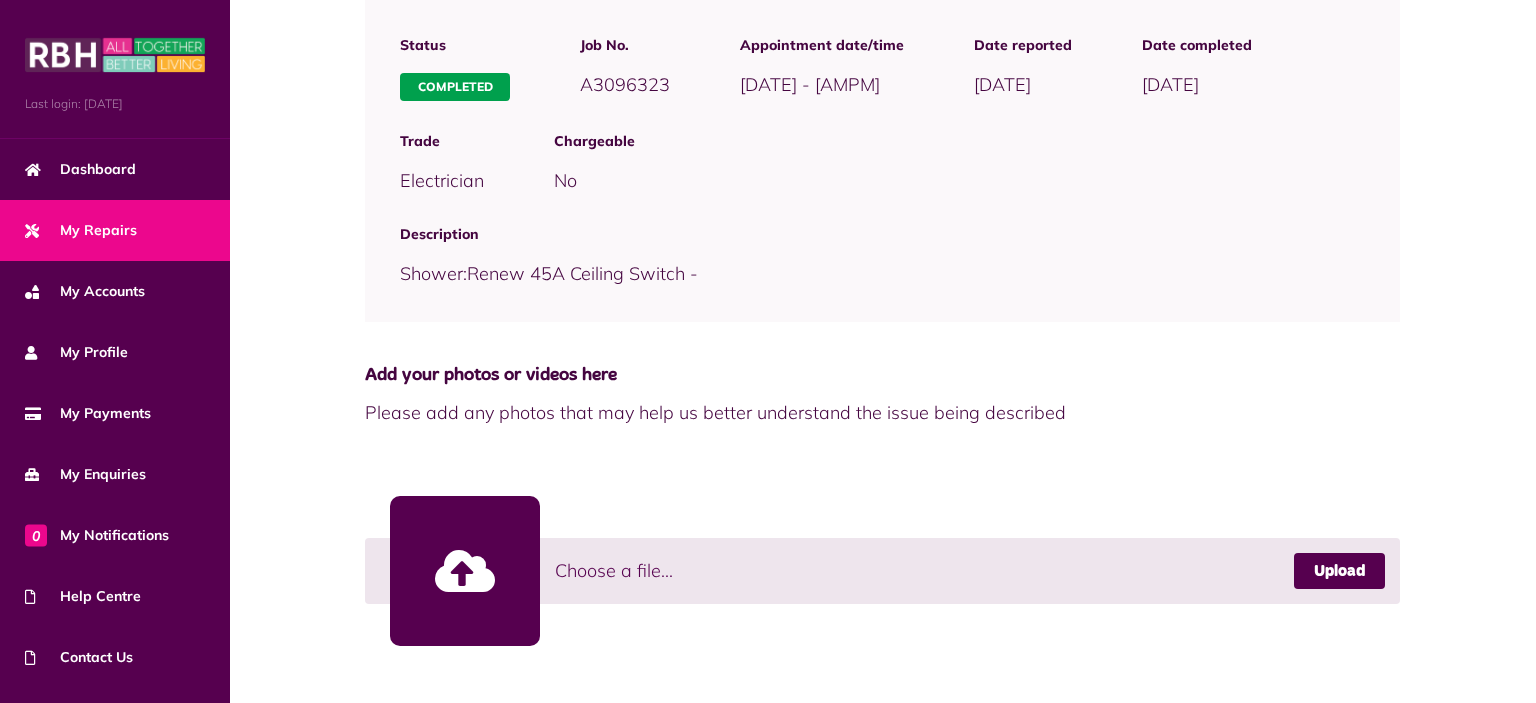 scroll, scrollTop: 912, scrollLeft: 0, axis: vertical 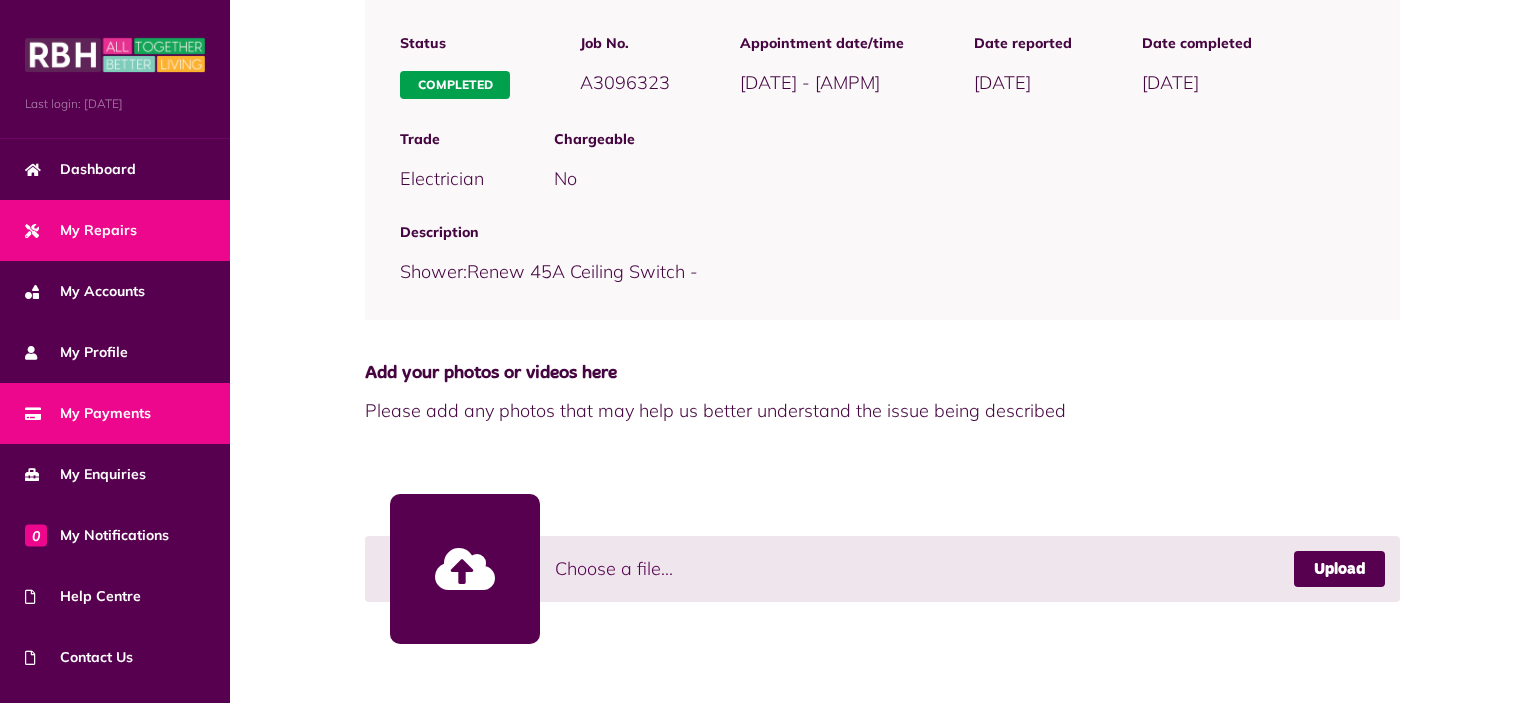 click on "My Payments" at bounding box center [88, 413] 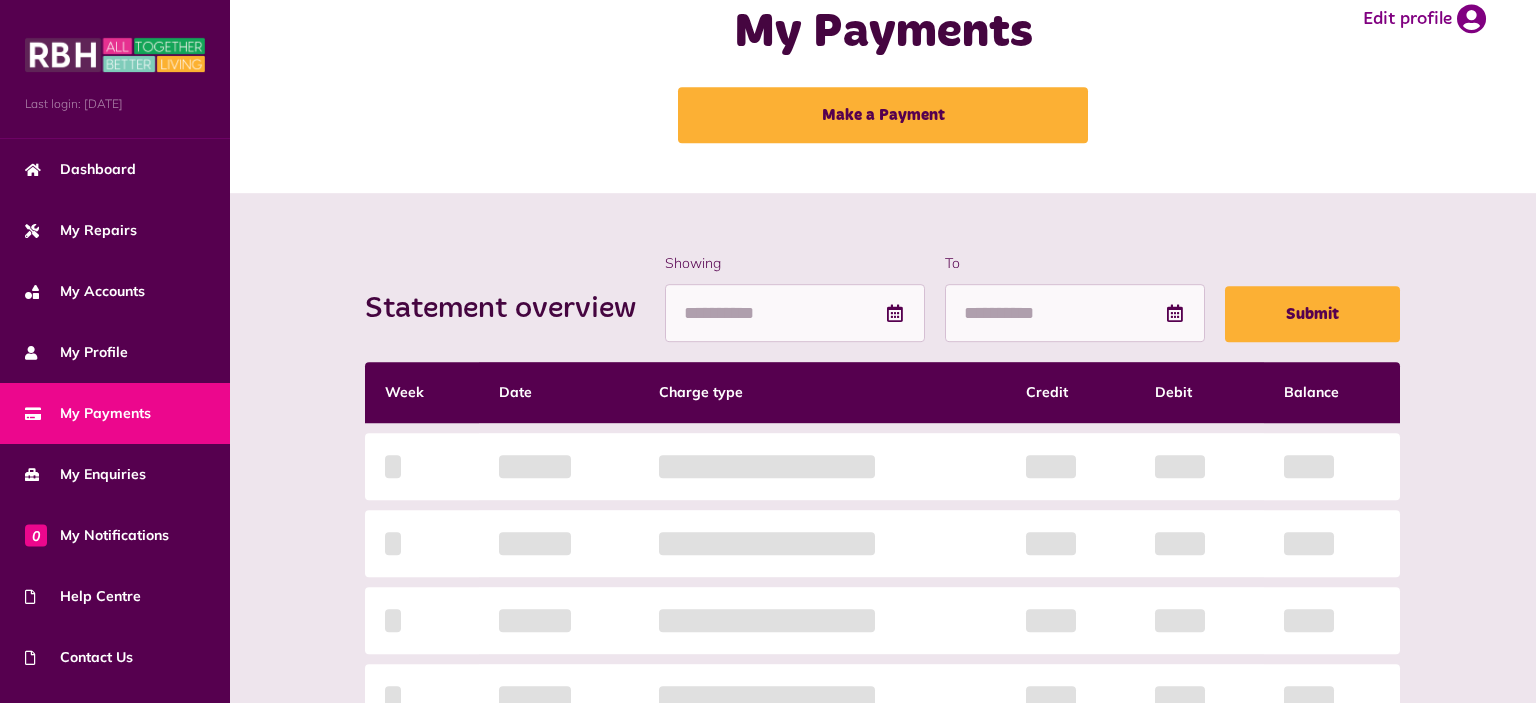 scroll, scrollTop: 52, scrollLeft: 0, axis: vertical 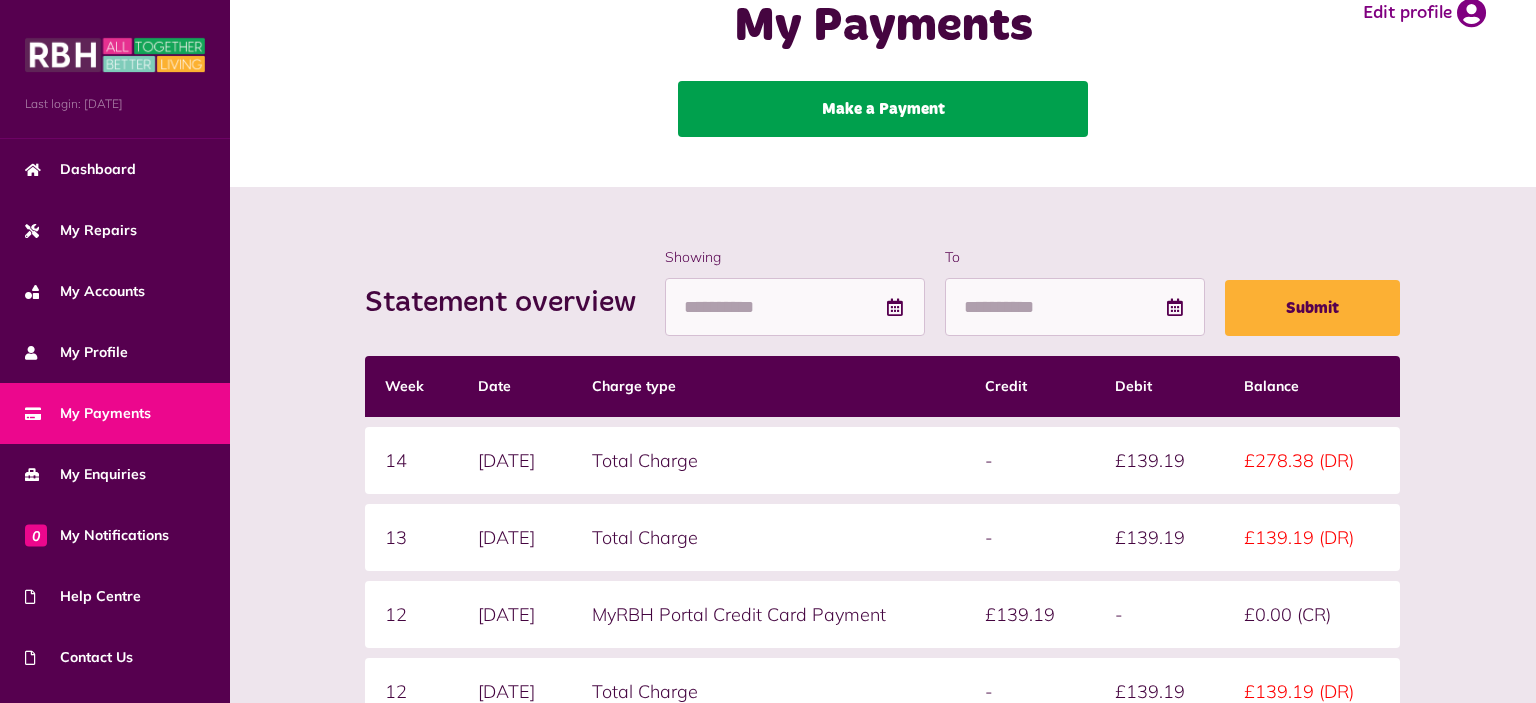 click on "Make a Payment" at bounding box center (883, 109) 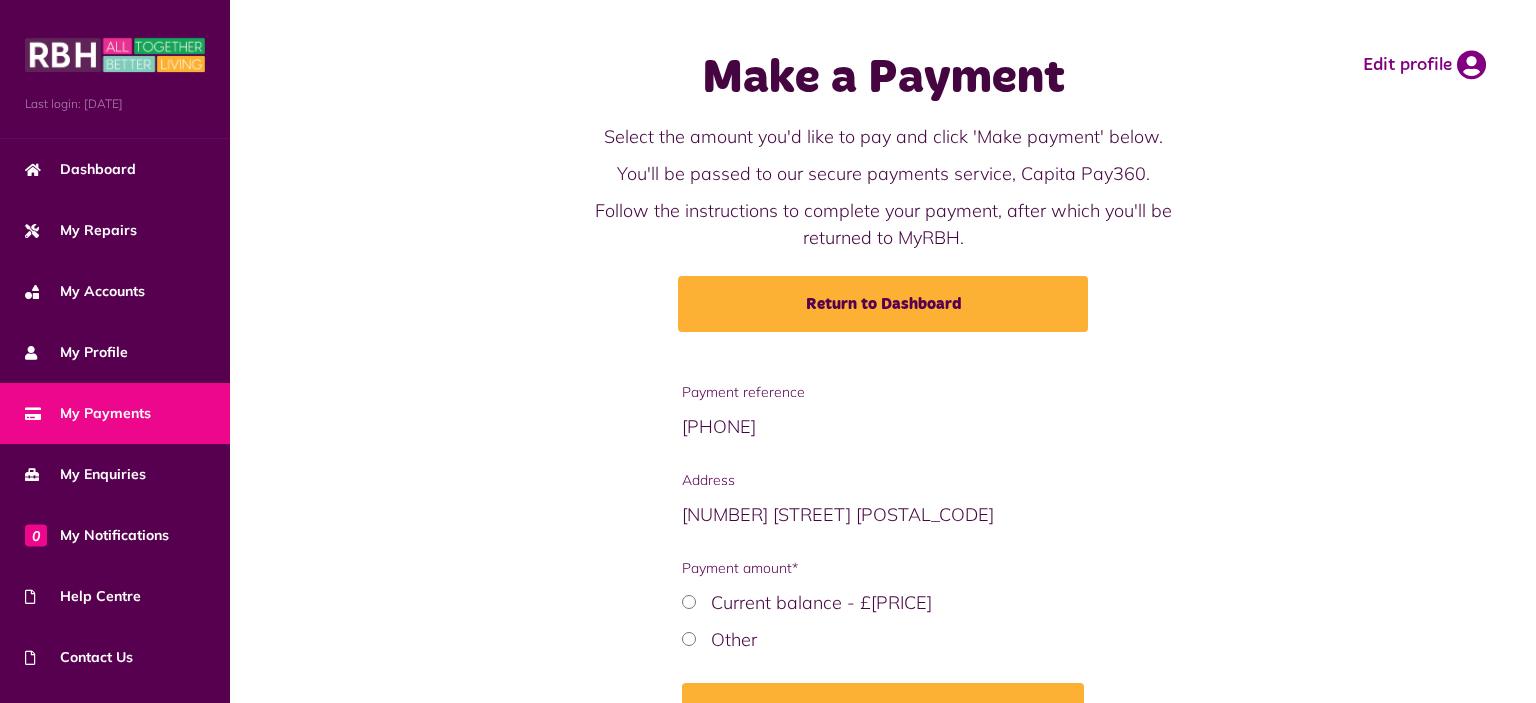 scroll, scrollTop: 0, scrollLeft: 0, axis: both 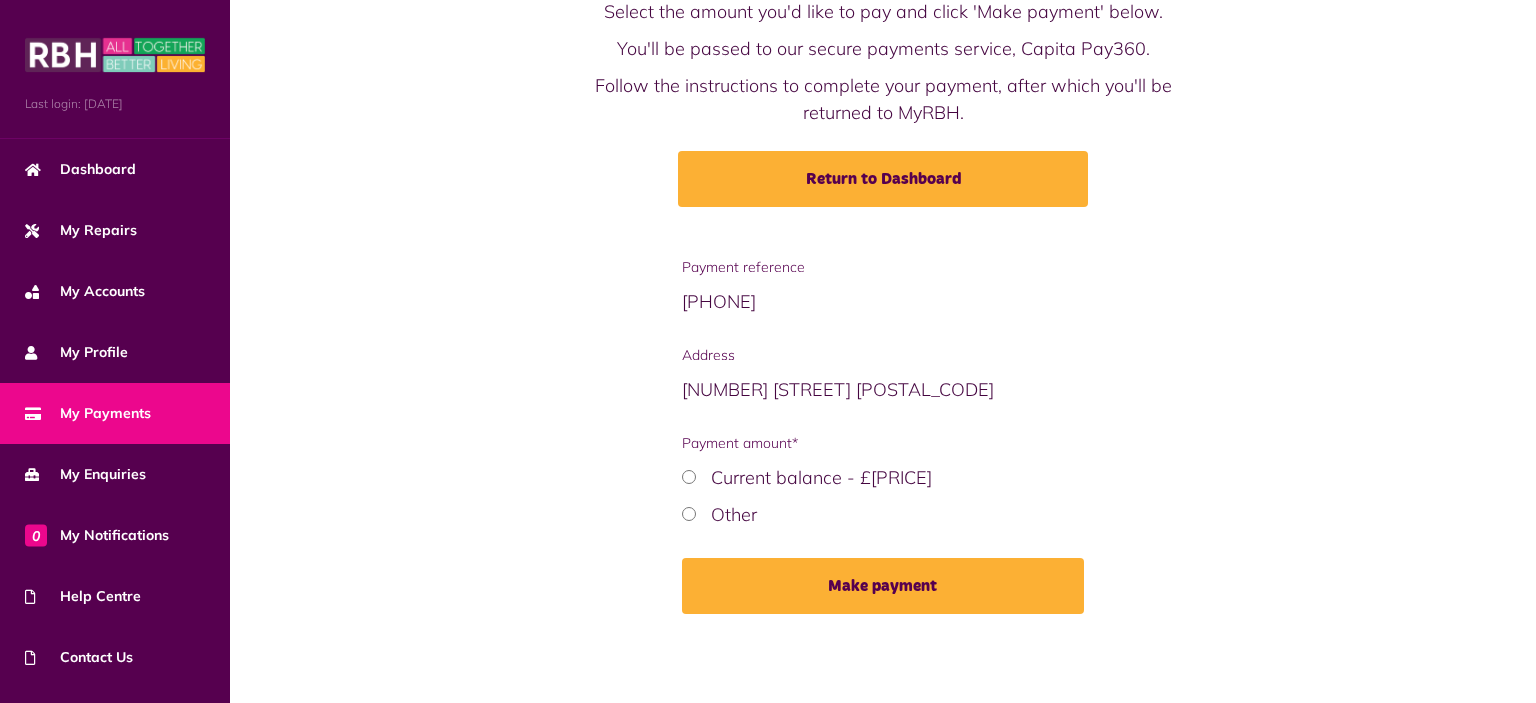 click on "Make payment" at bounding box center (883, 586) 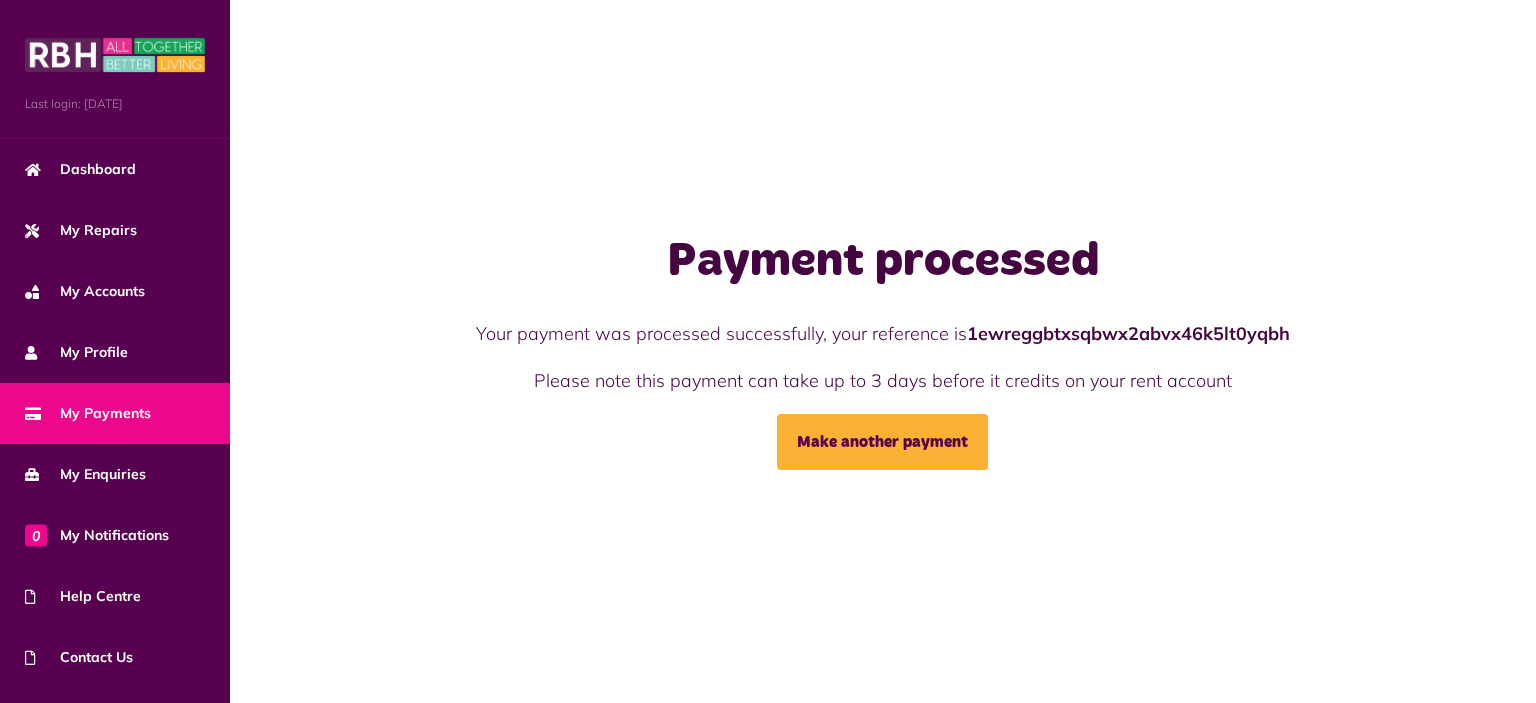 scroll, scrollTop: 0, scrollLeft: 0, axis: both 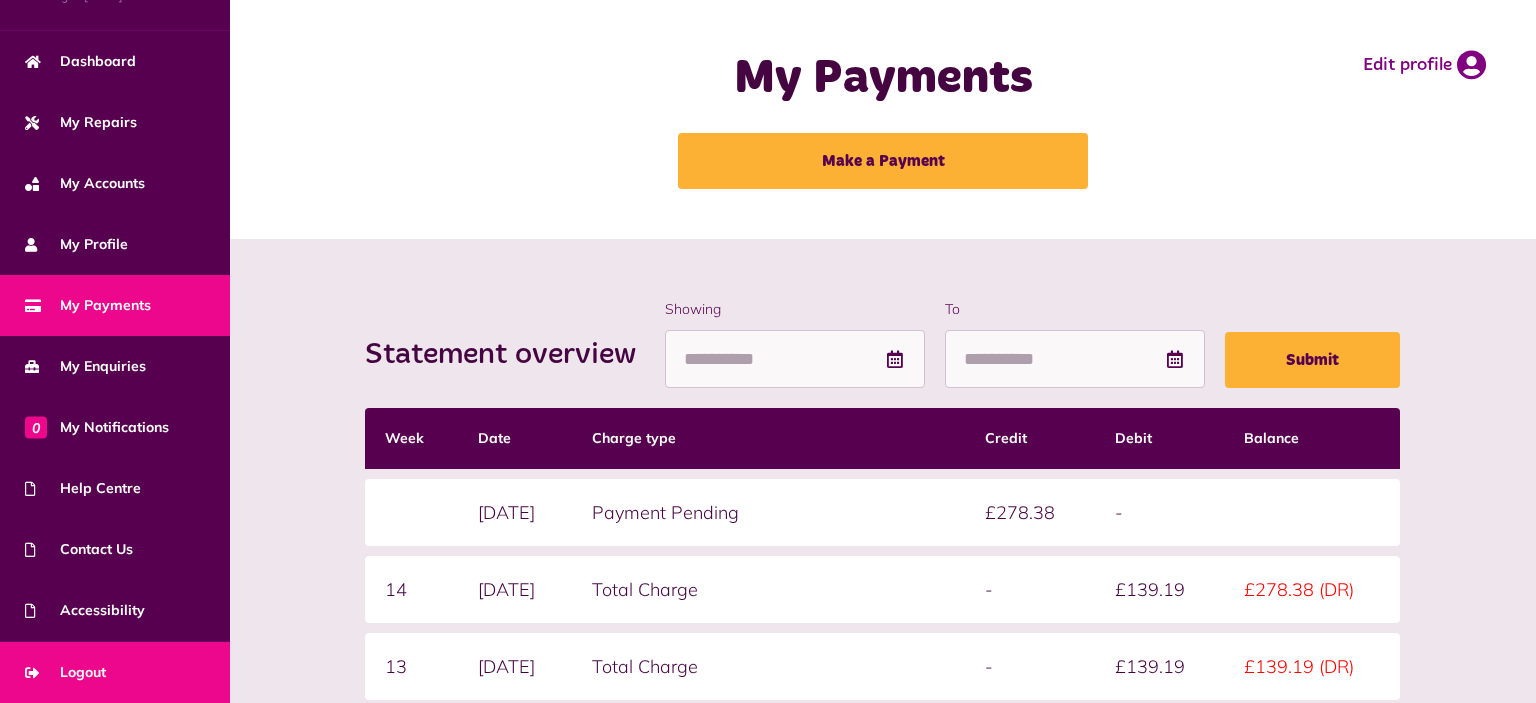 click on "Logout" at bounding box center [65, 672] 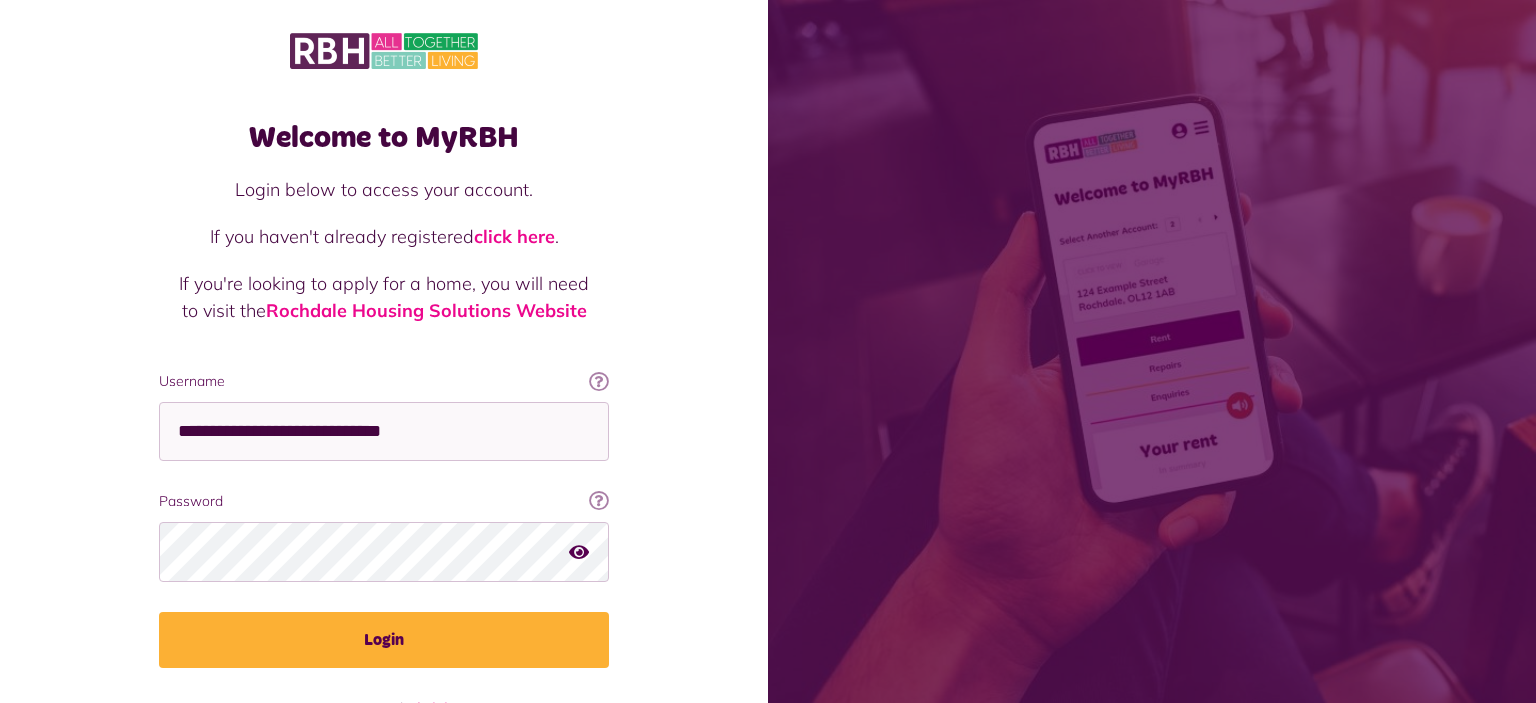 scroll, scrollTop: 0, scrollLeft: 0, axis: both 